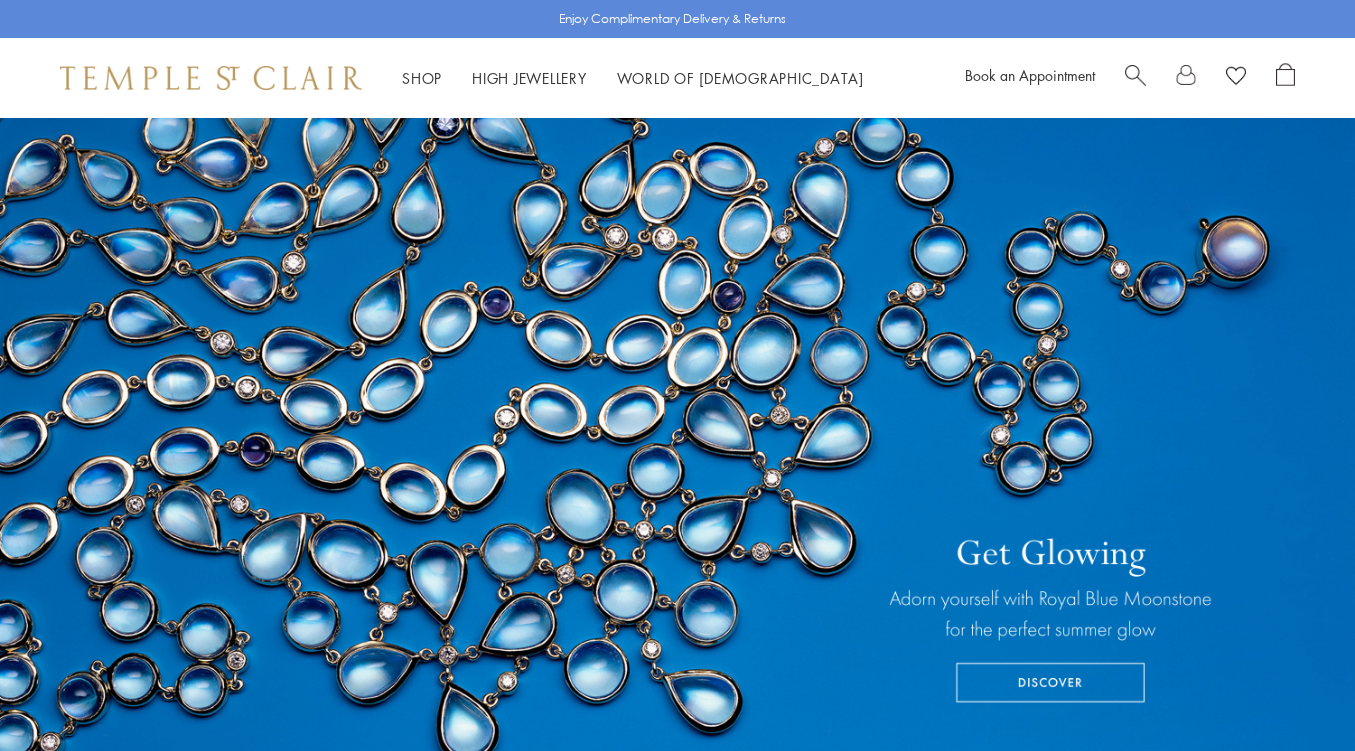 scroll, scrollTop: 0, scrollLeft: 0, axis: both 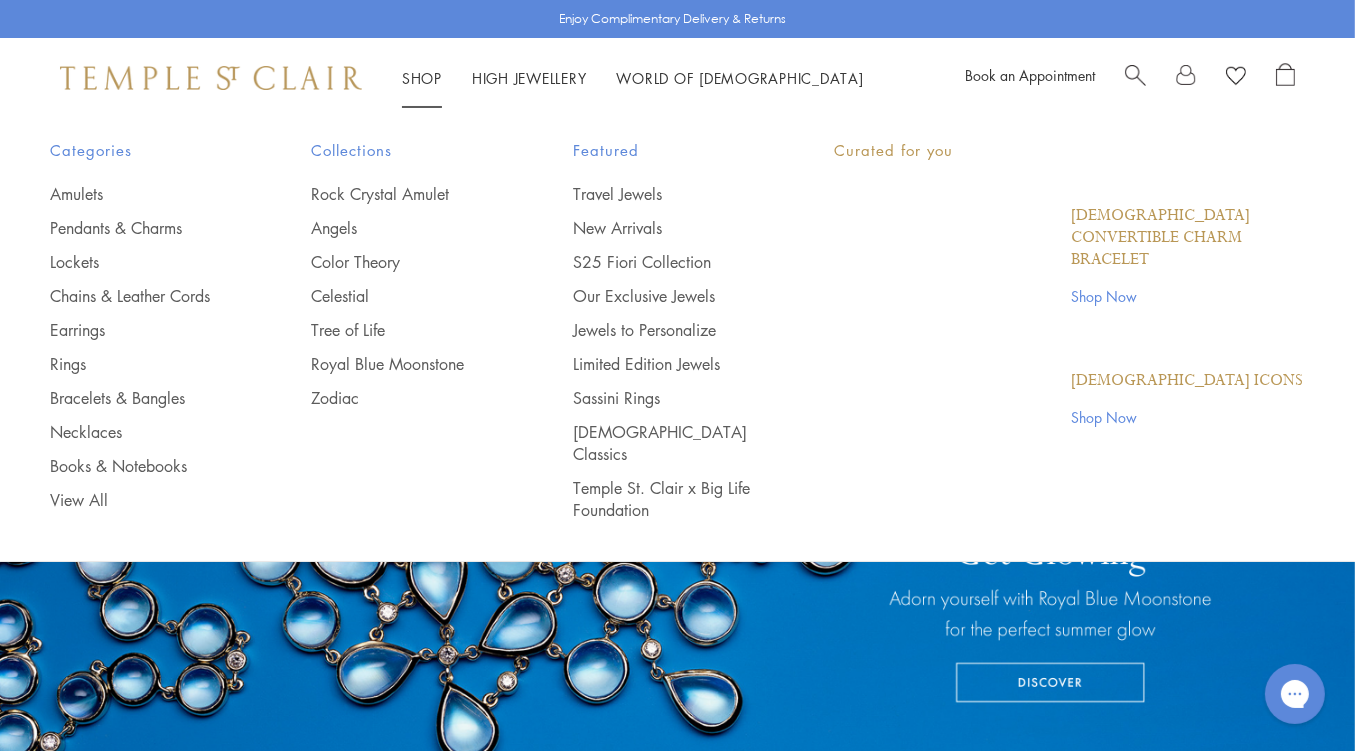 click on "Shop Shop" at bounding box center (422, 78) 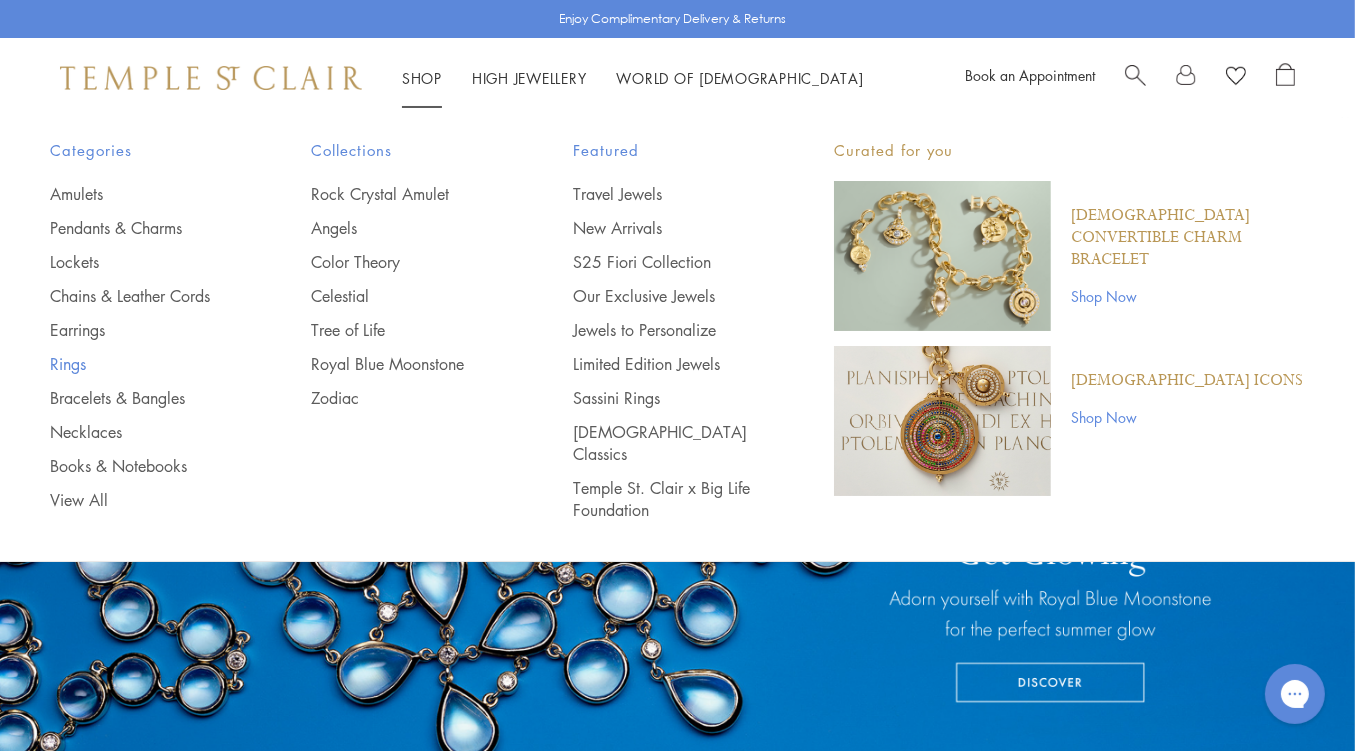 click on "Rings" at bounding box center (140, 364) 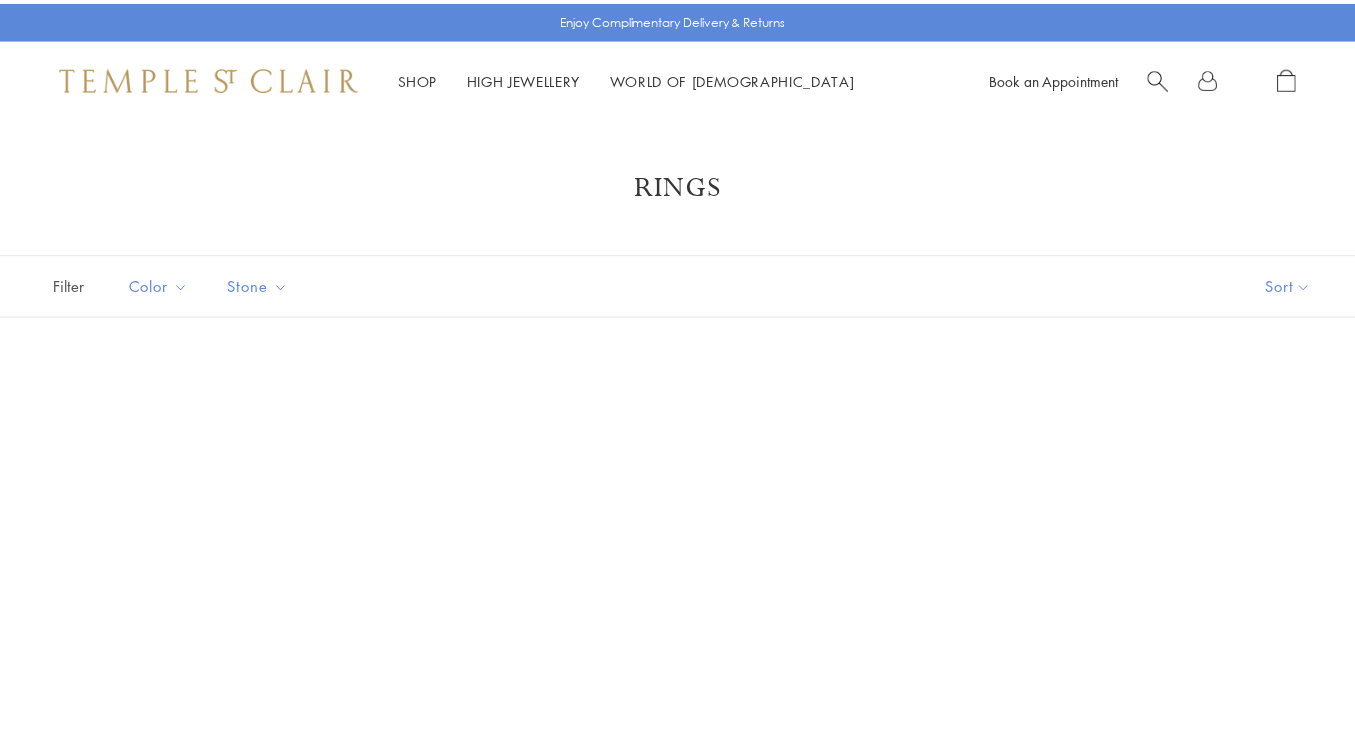 scroll, scrollTop: 0, scrollLeft: 0, axis: both 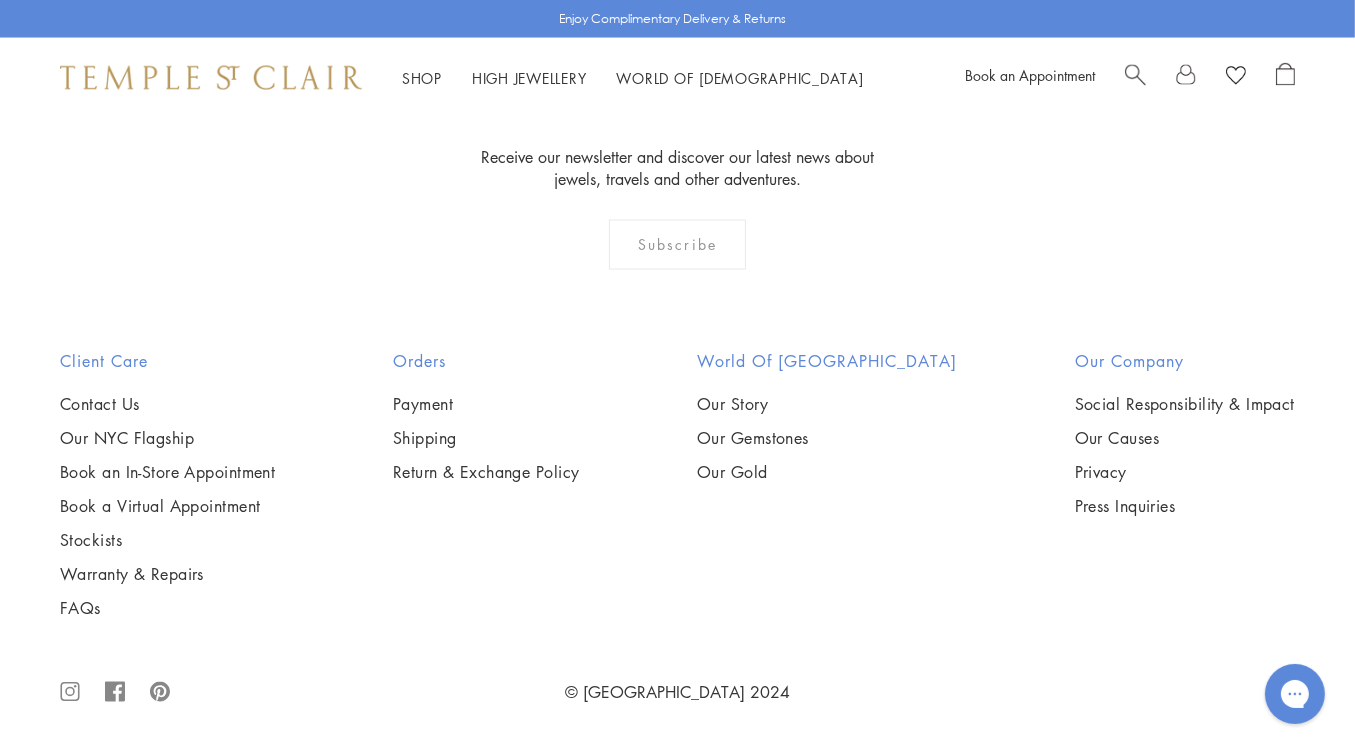 click on "2" at bounding box center [679, -79] 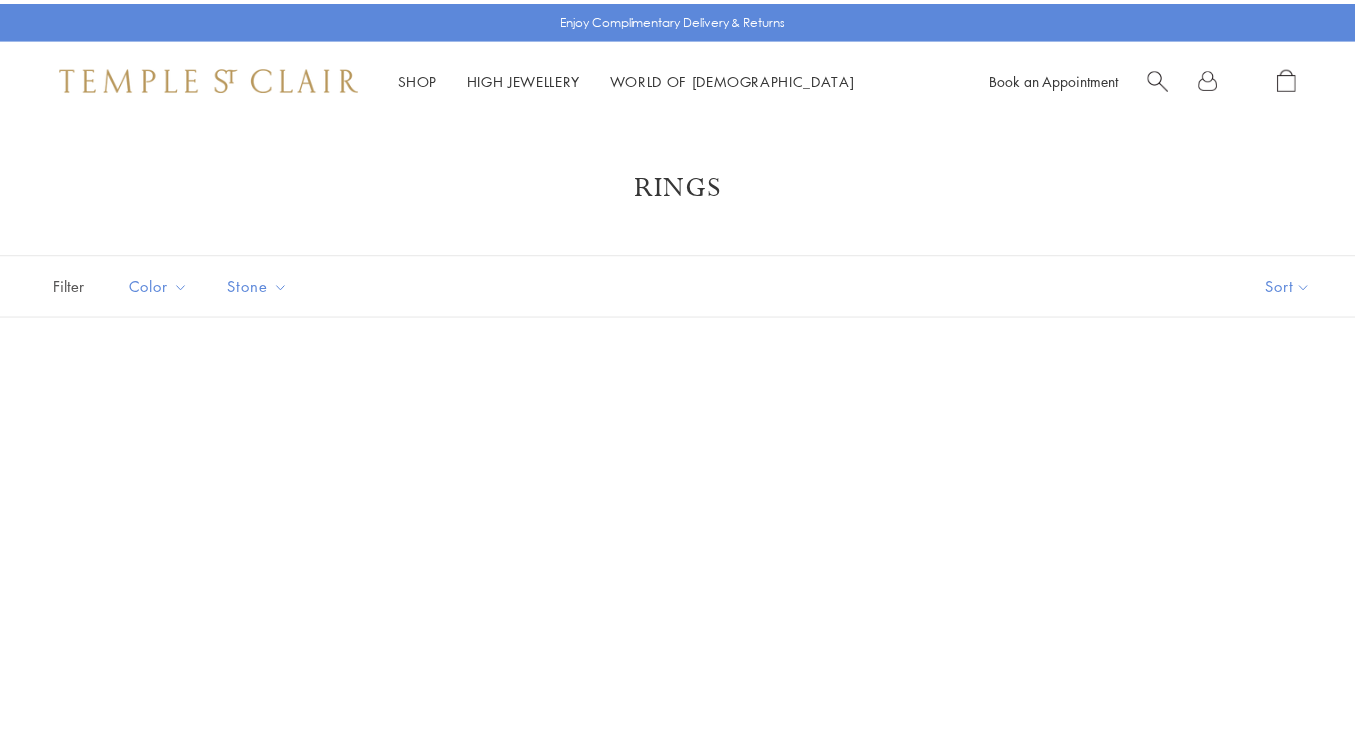 scroll, scrollTop: 0, scrollLeft: 0, axis: both 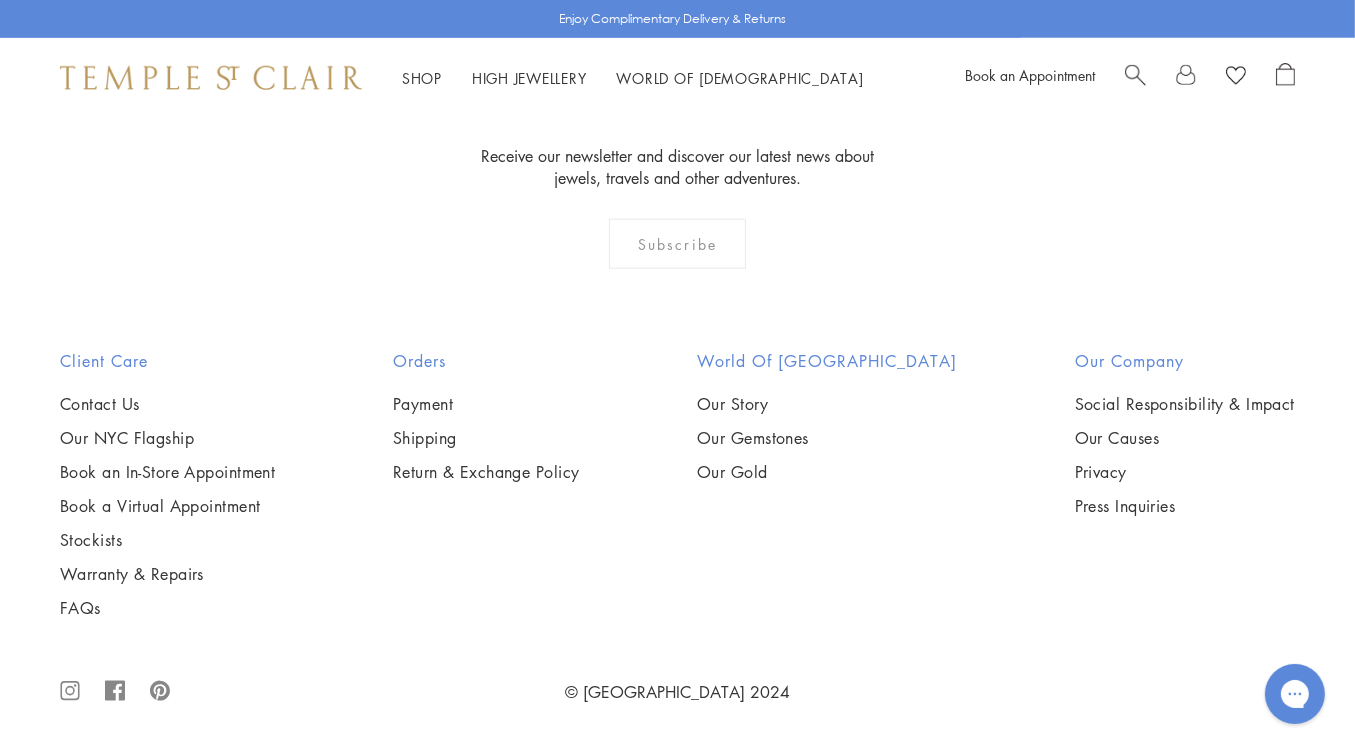 click at bounding box center [0, 0] 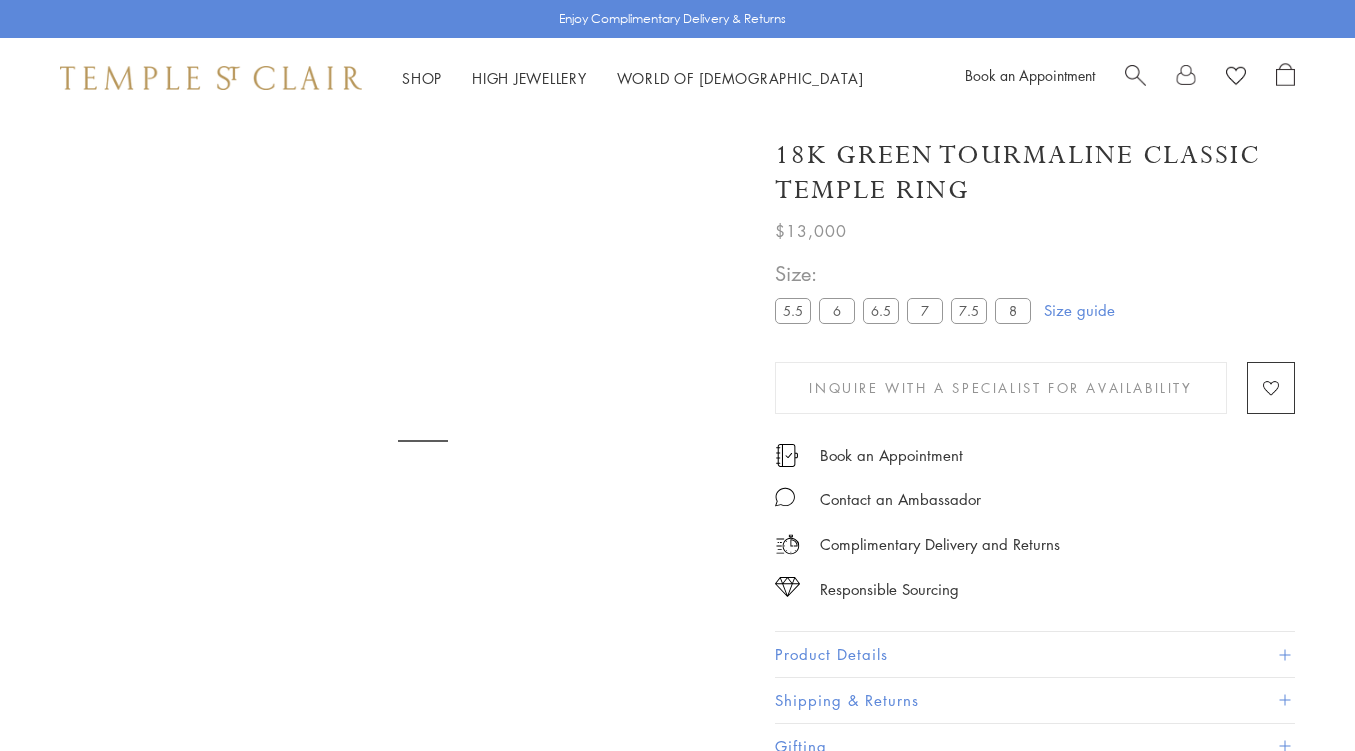 scroll, scrollTop: 0, scrollLeft: 0, axis: both 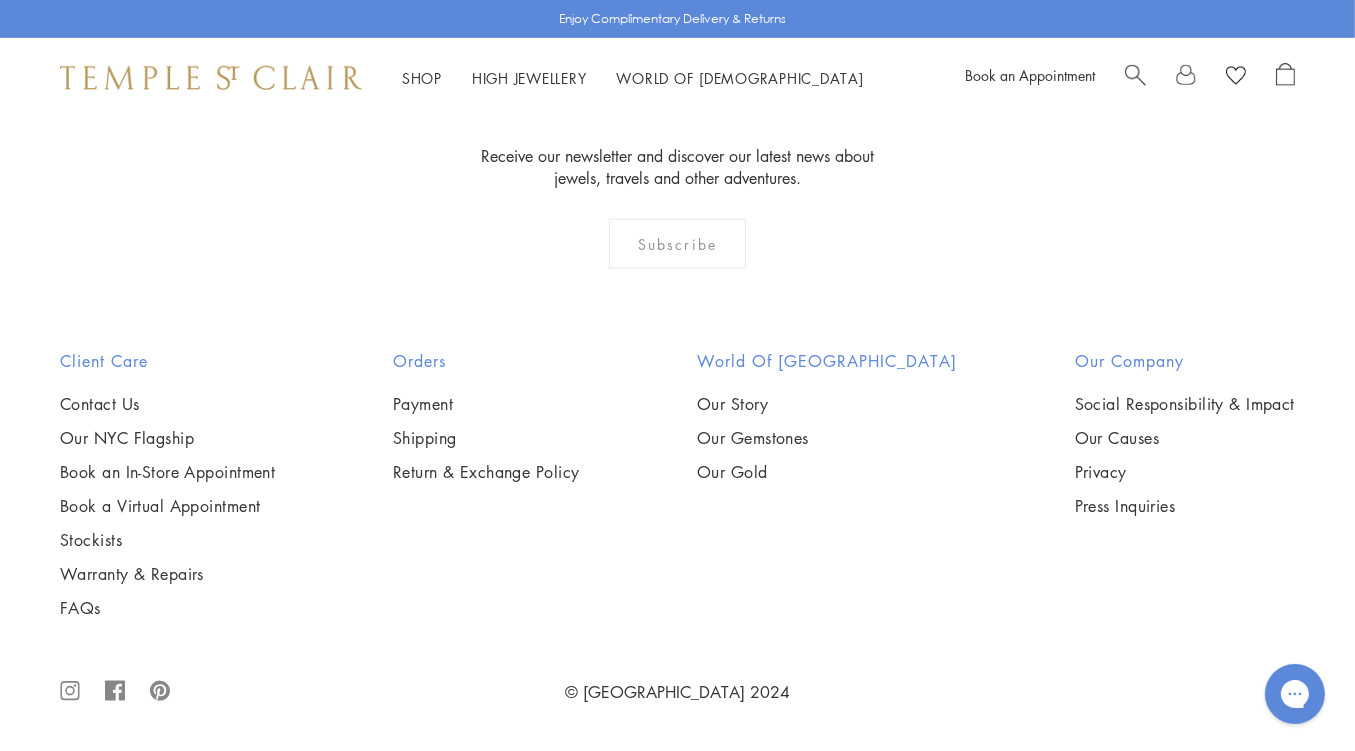 click at bounding box center (0, 0) 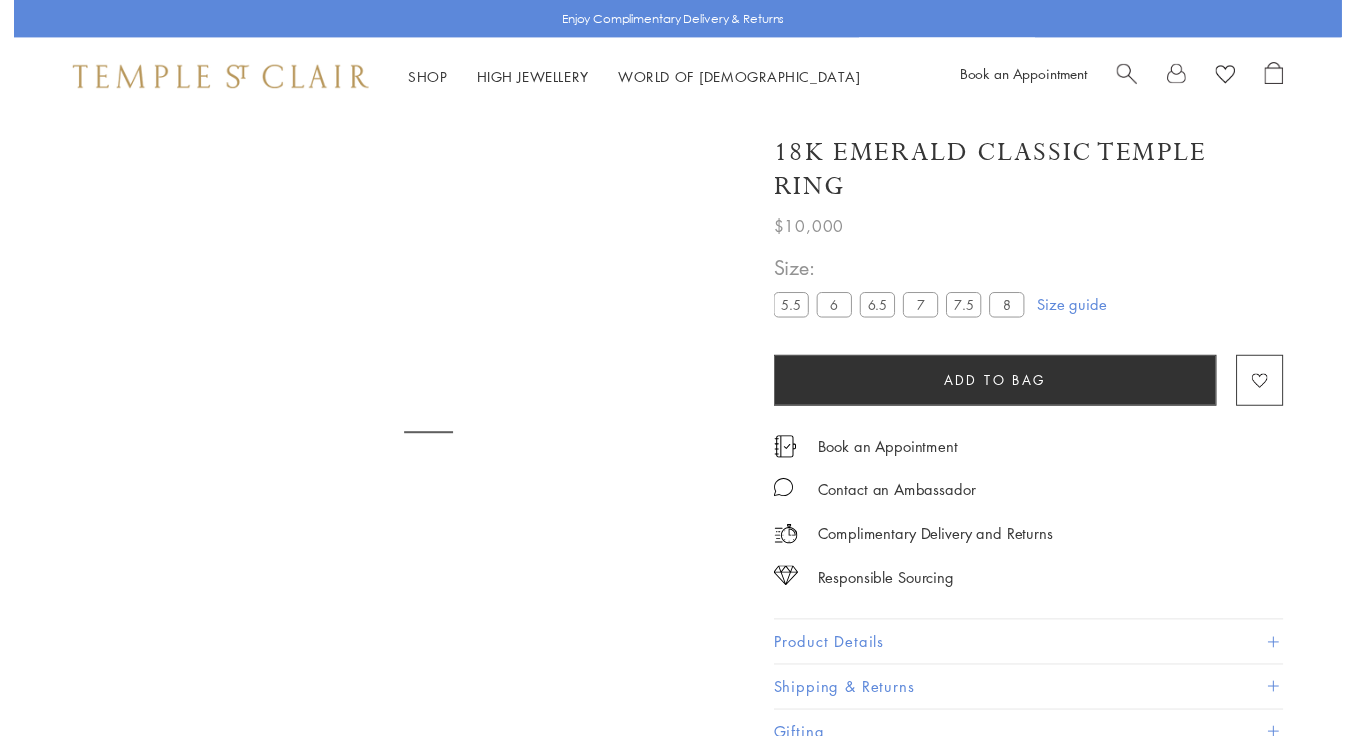 scroll, scrollTop: 0, scrollLeft: 0, axis: both 